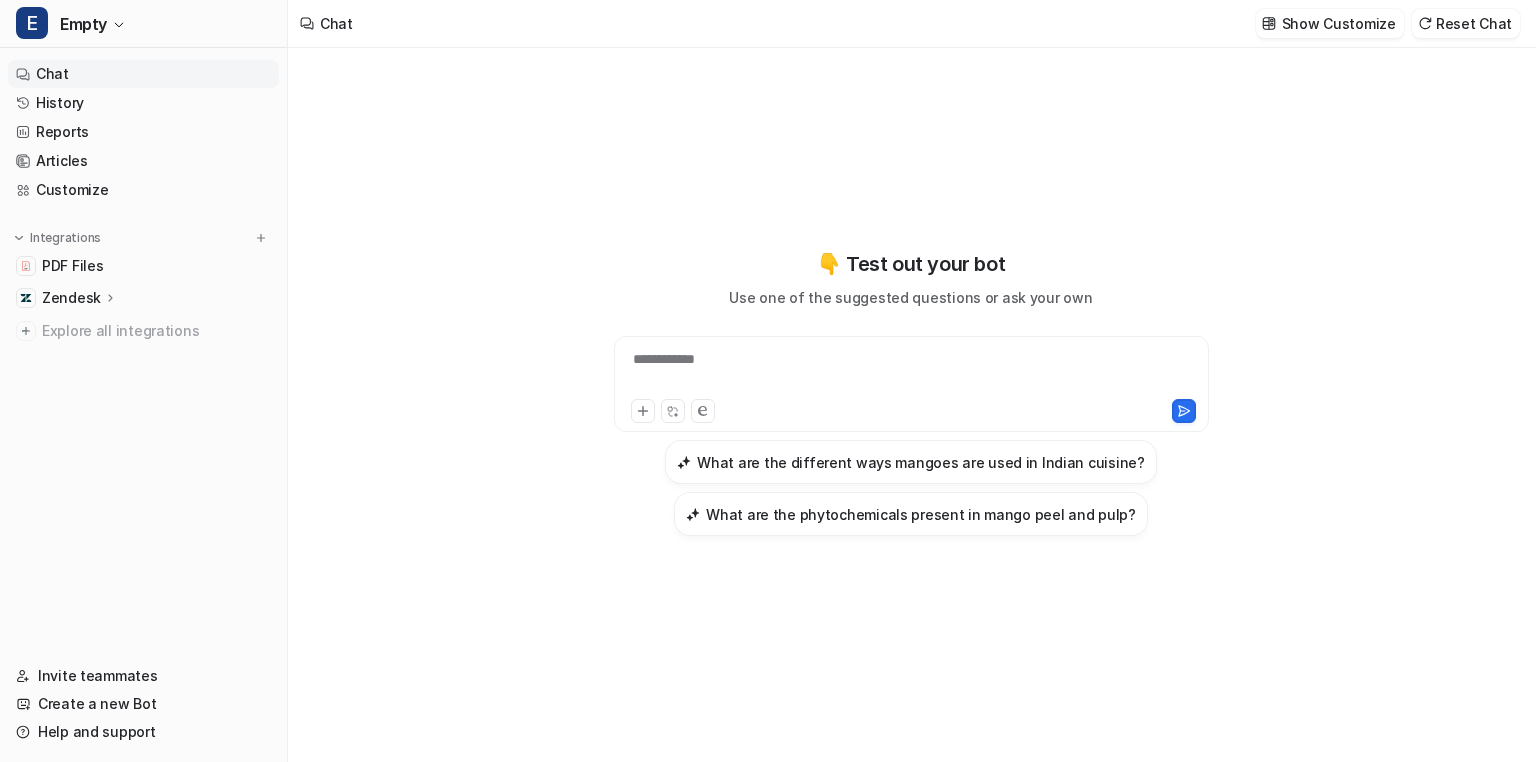 scroll, scrollTop: 0, scrollLeft: 0, axis: both 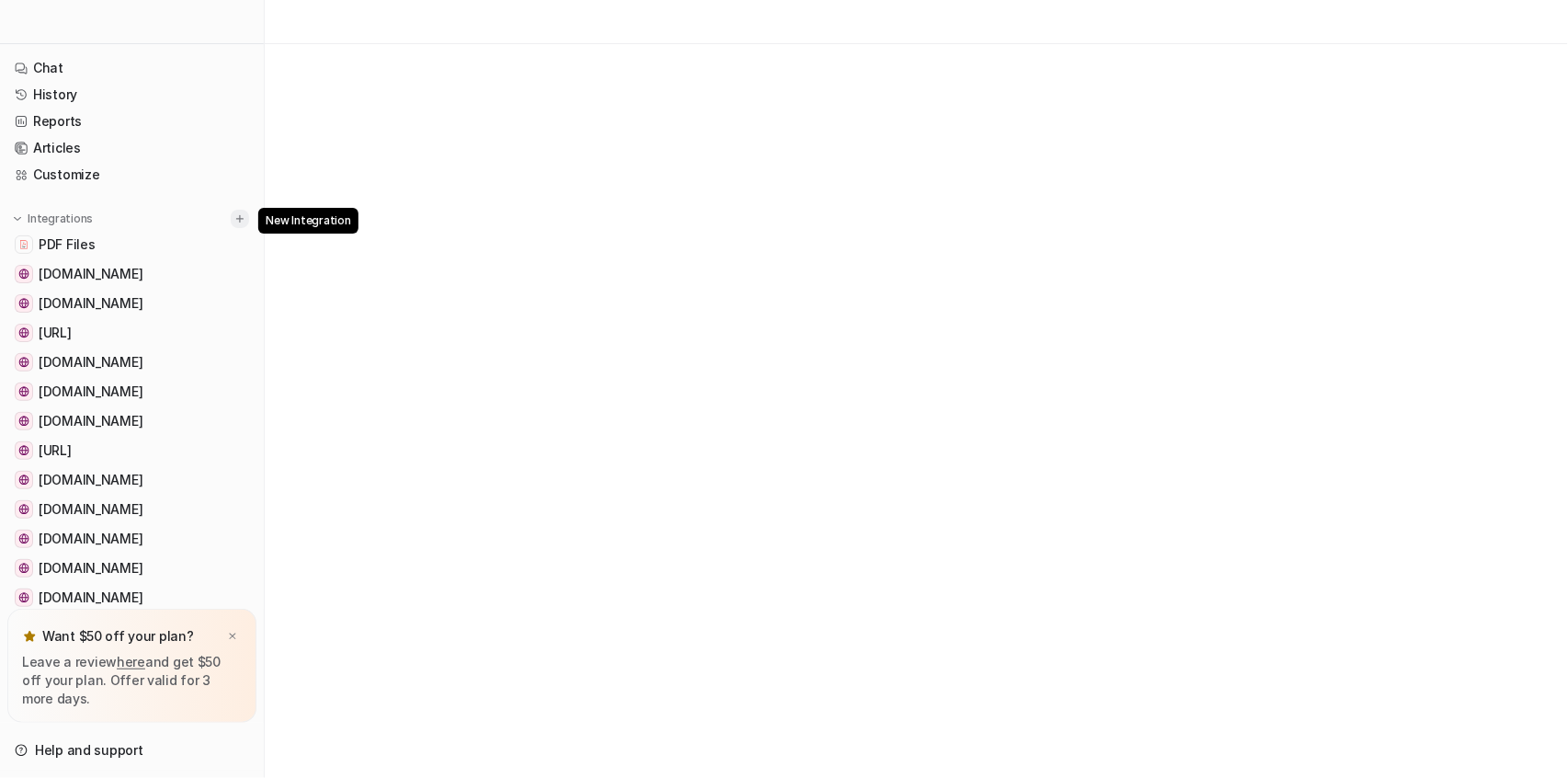 click at bounding box center (240, 219) 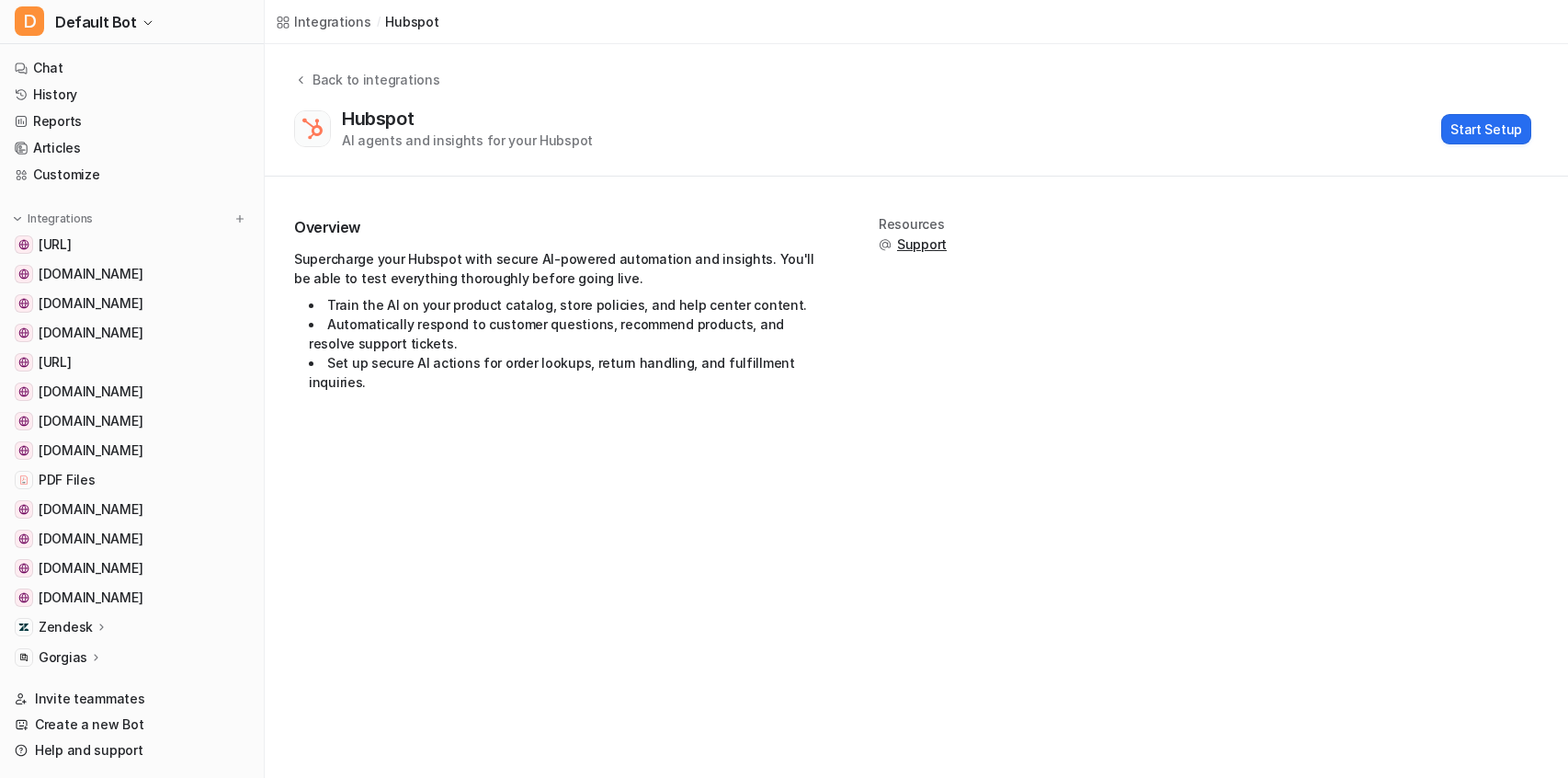 scroll, scrollTop: 0, scrollLeft: 0, axis: both 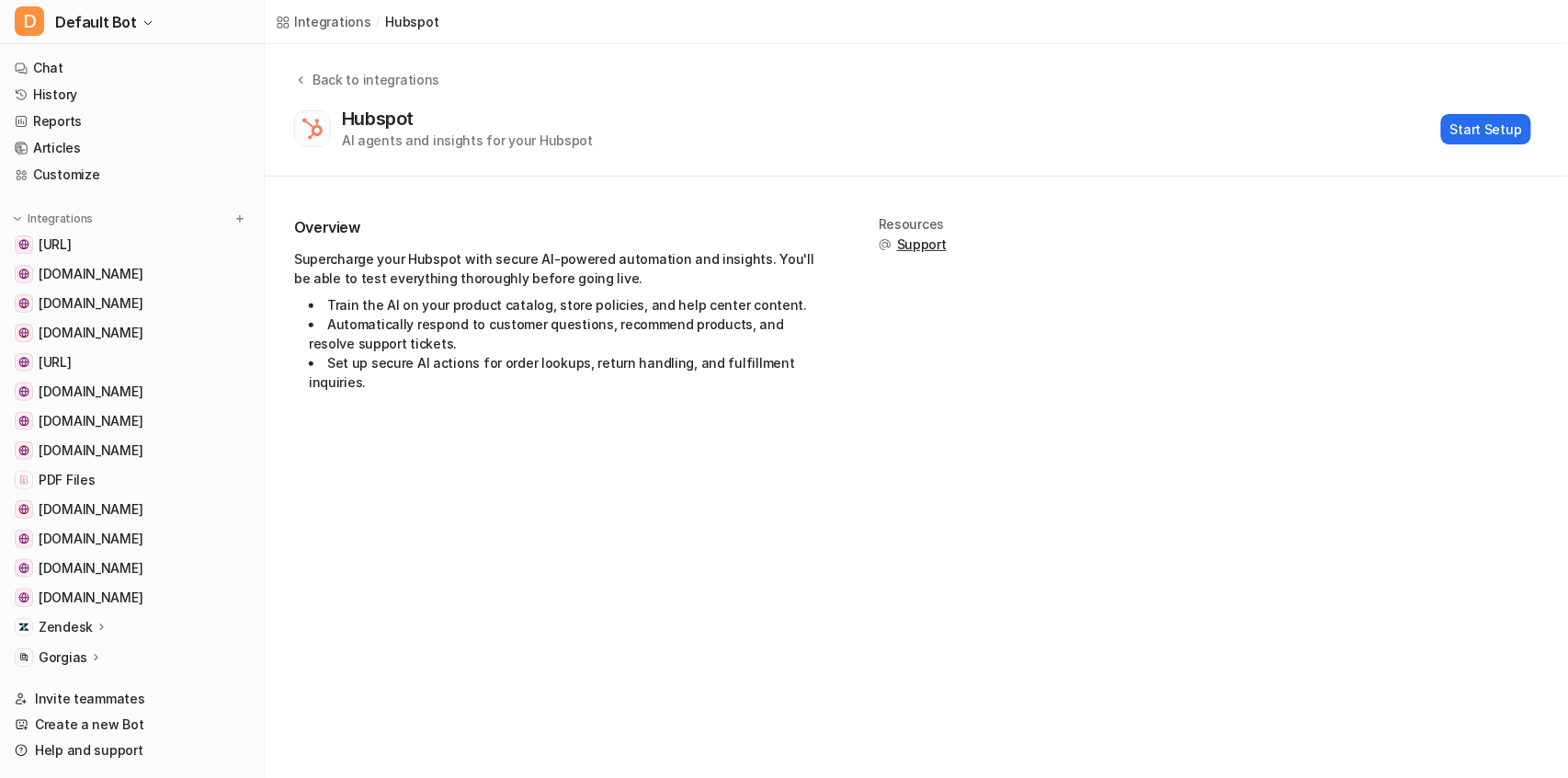 click on "Support" at bounding box center [922, 245] 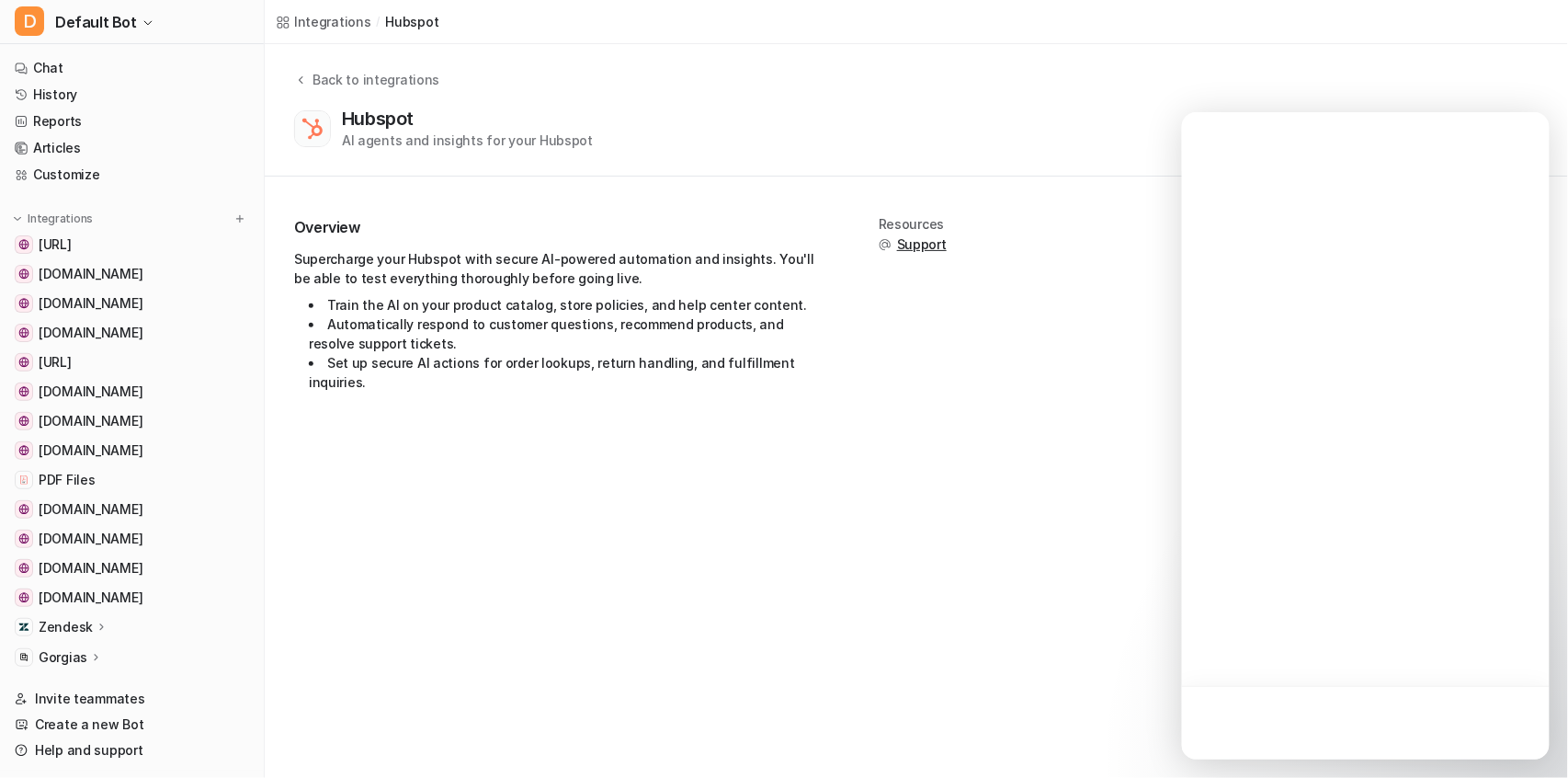 scroll, scrollTop: 0, scrollLeft: 0, axis: both 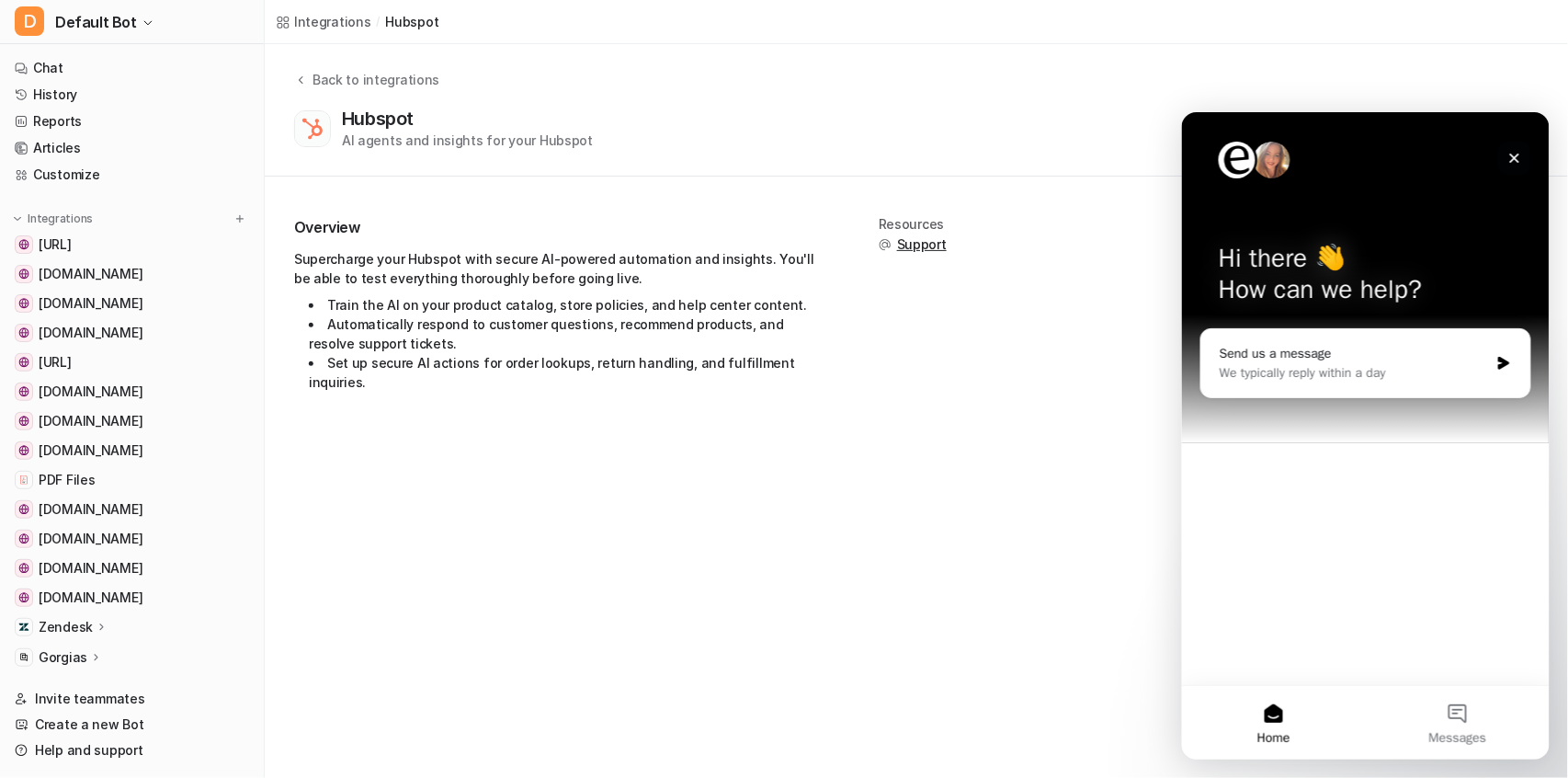 click at bounding box center [1514, 157] 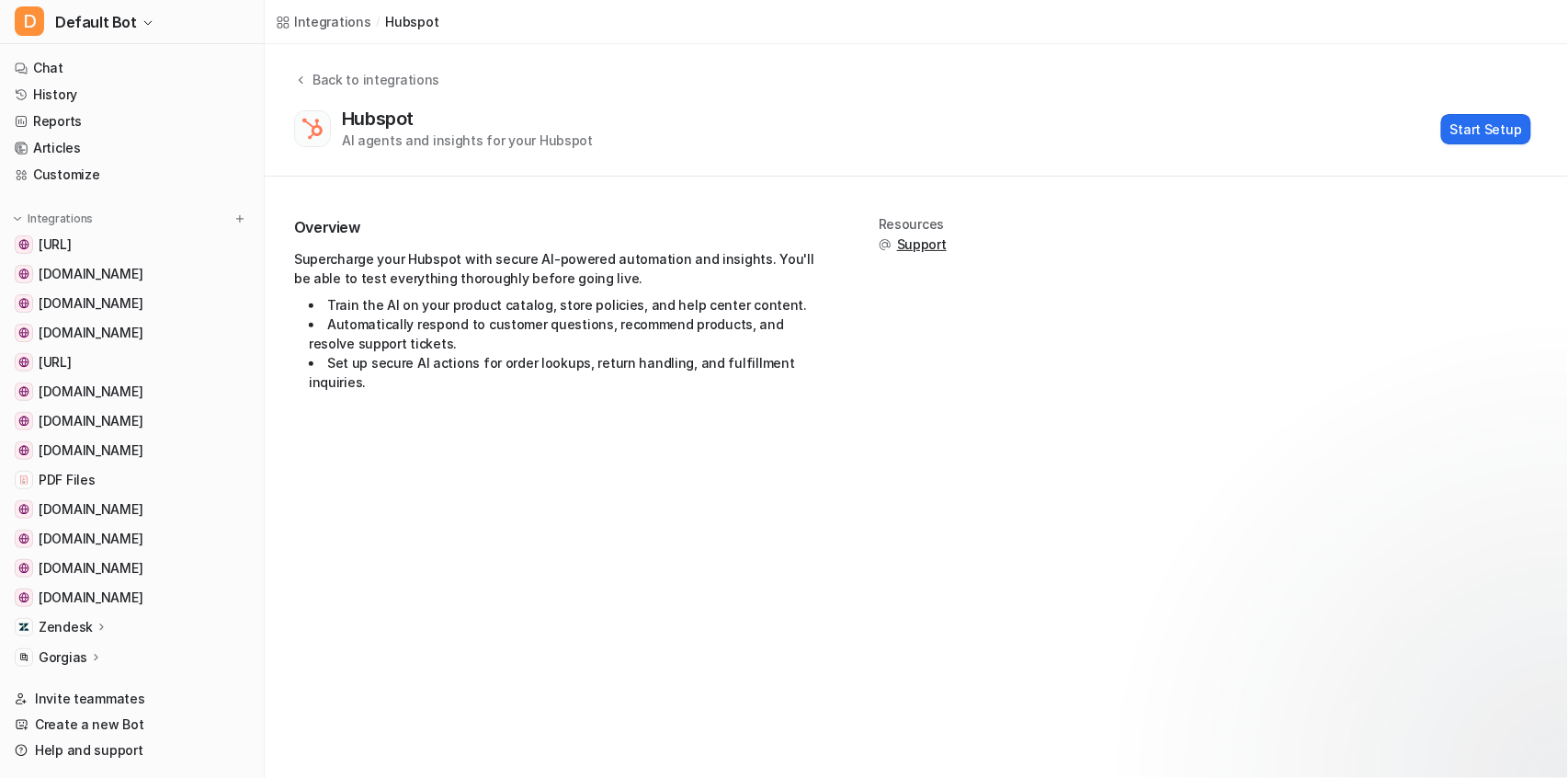 scroll, scrollTop: 0, scrollLeft: 0, axis: both 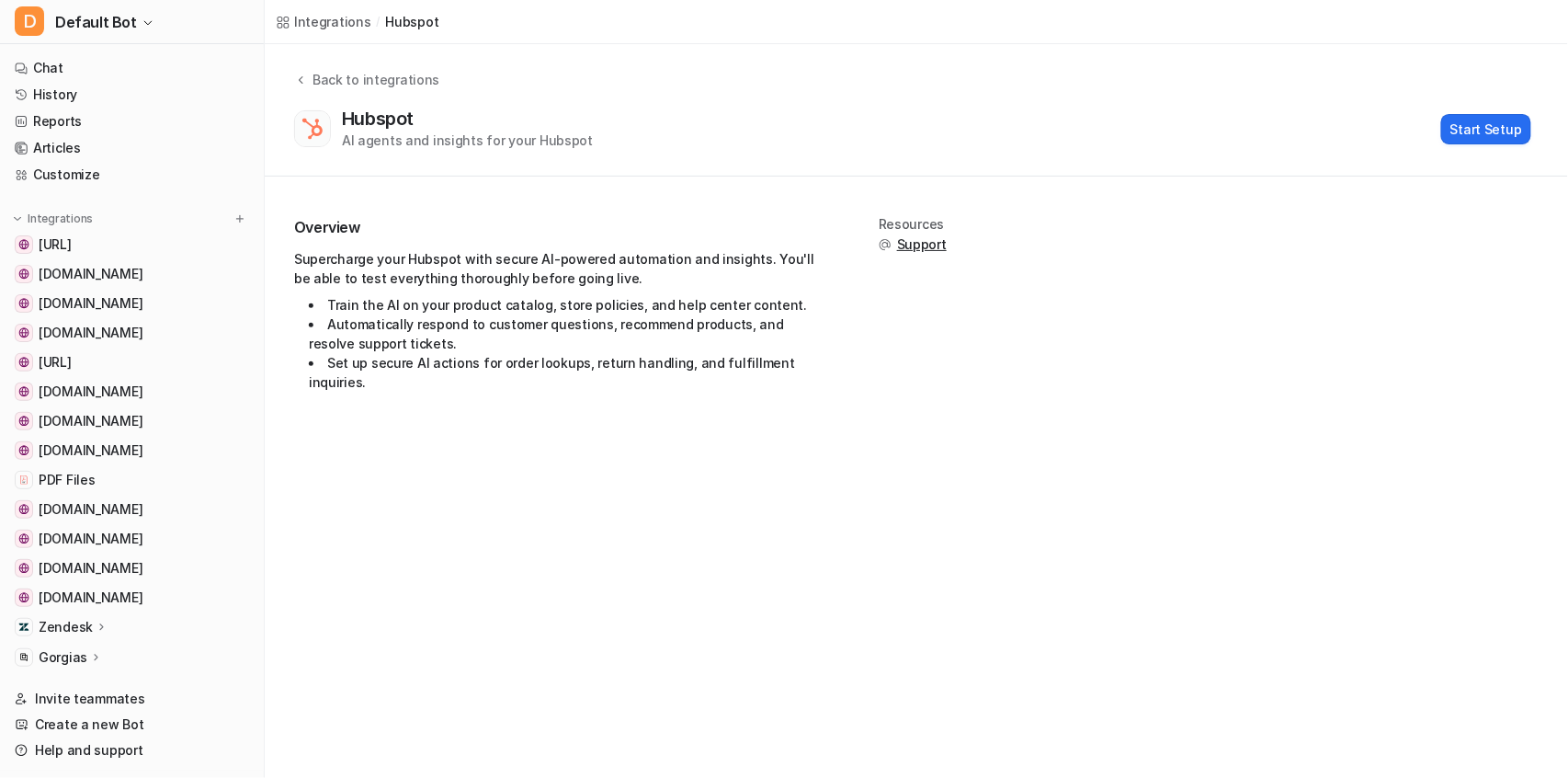 click on "Integrations / hubspot Back to integrations Hubspot AI agents and insights for your Hubspot Start Setup Overview Supercharge your Hubspot with secure AI-powered automation and insights. You'll be able to test everything thoroughly before going live. Train the AI on your product catalog, store policies, and help center content. Automatically respond to customer questions, recommend products, and resolve support tickets. Set up secure AI actions for order lookups, return handling, and fulfillment inquiries. Resources   Support" at bounding box center (784, 389) 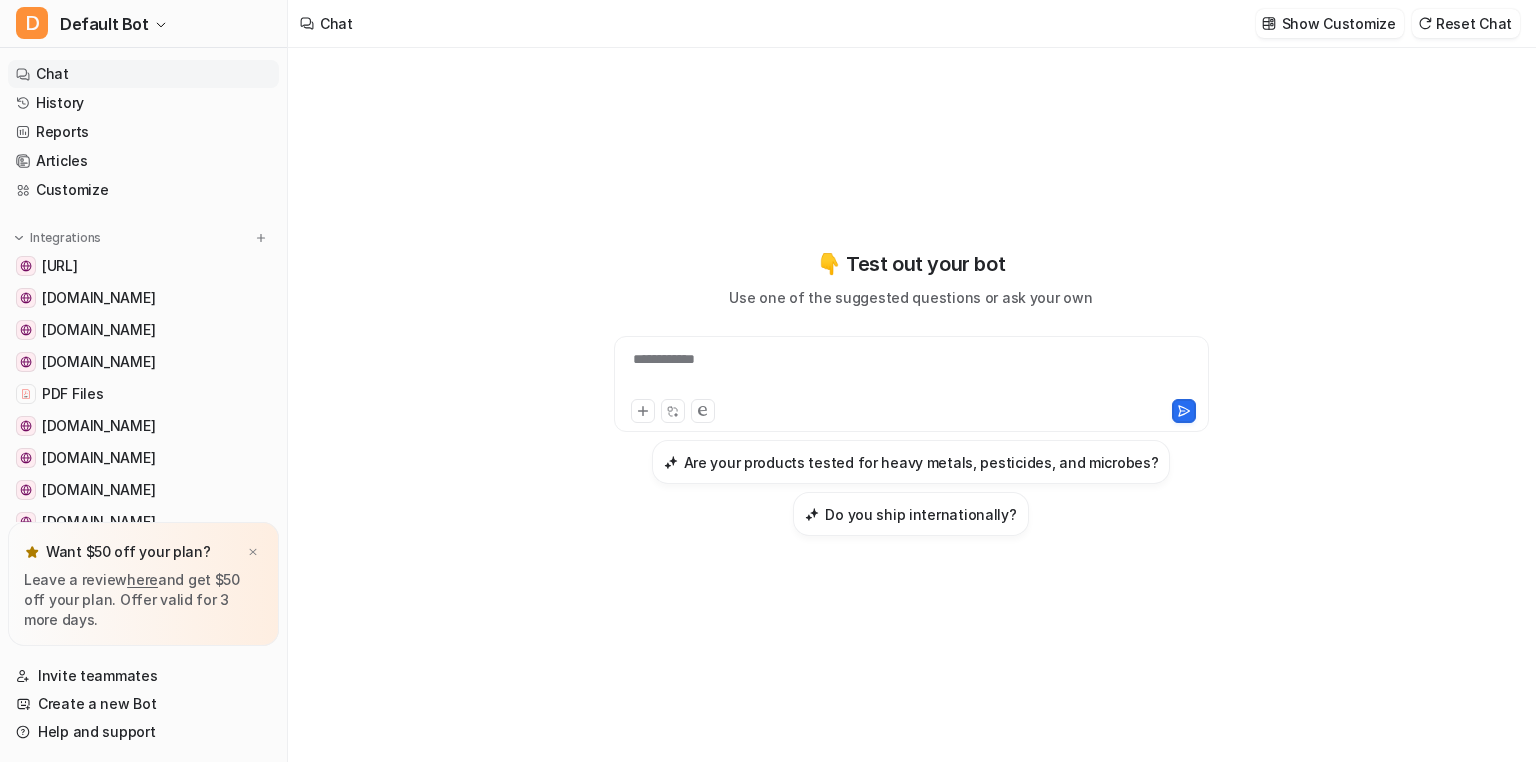 scroll, scrollTop: 0, scrollLeft: 0, axis: both 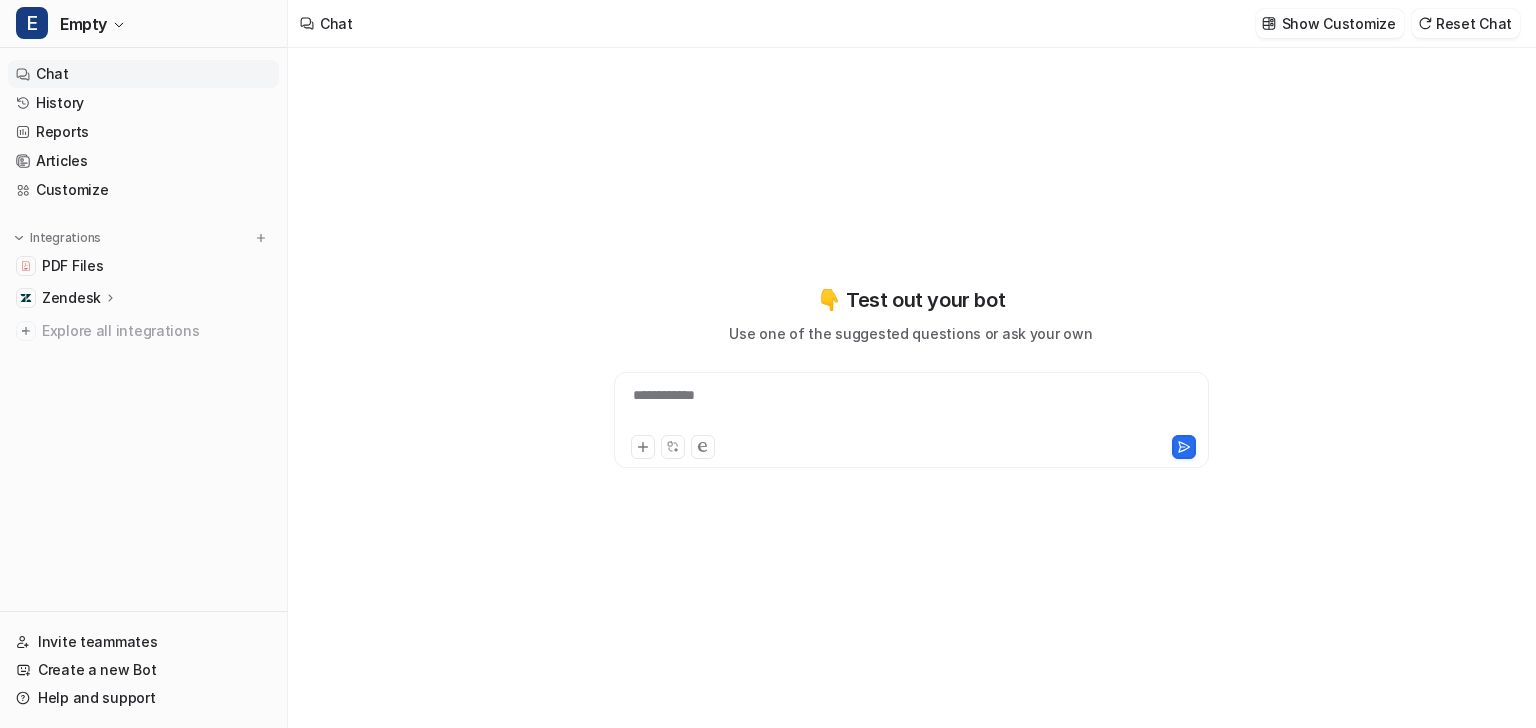 type on "**********" 